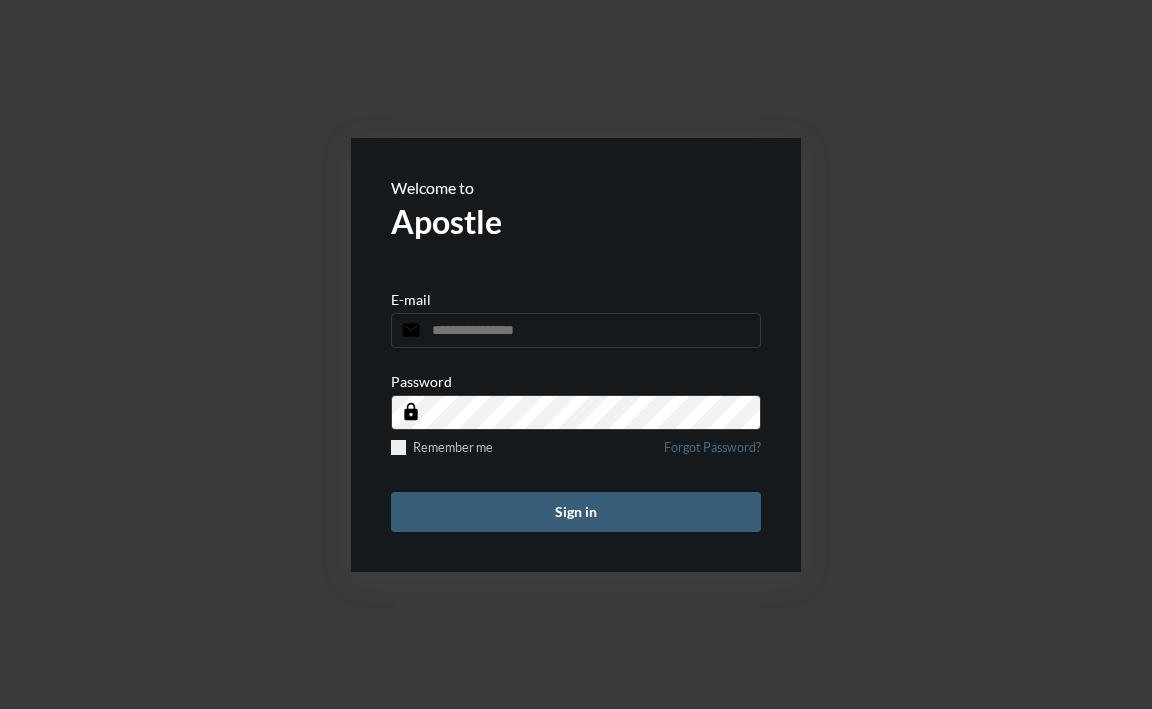 scroll, scrollTop: 0, scrollLeft: 0, axis: both 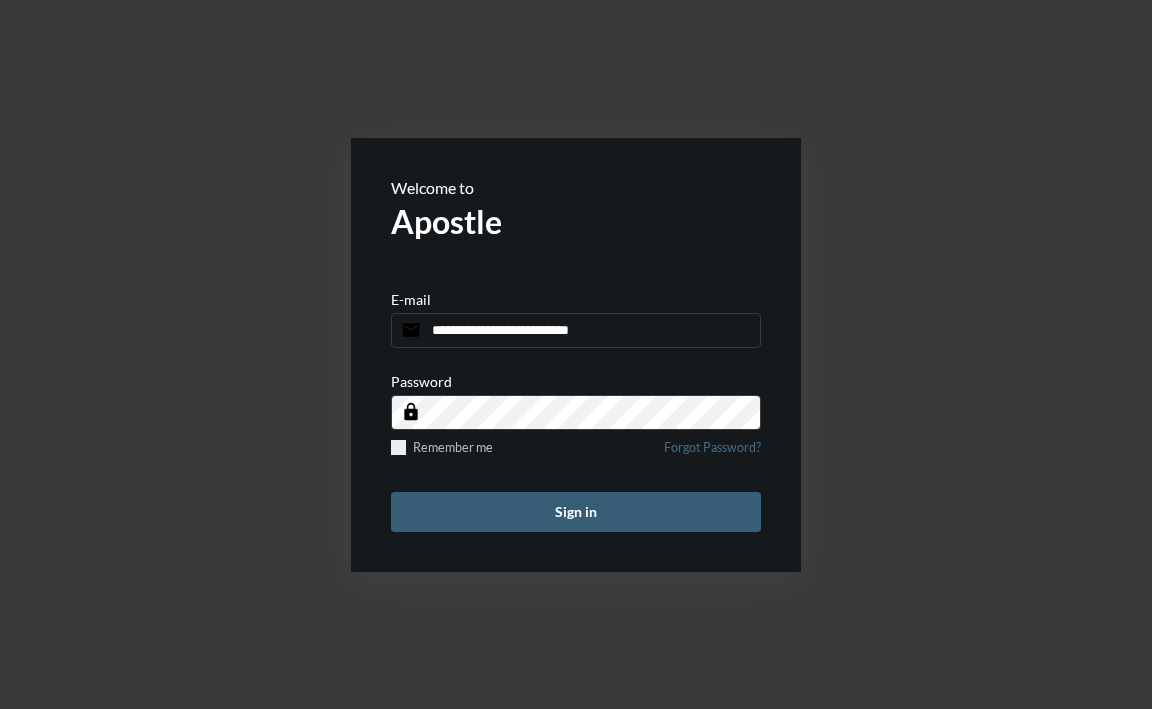 click on "Sign in" at bounding box center (576, 512) 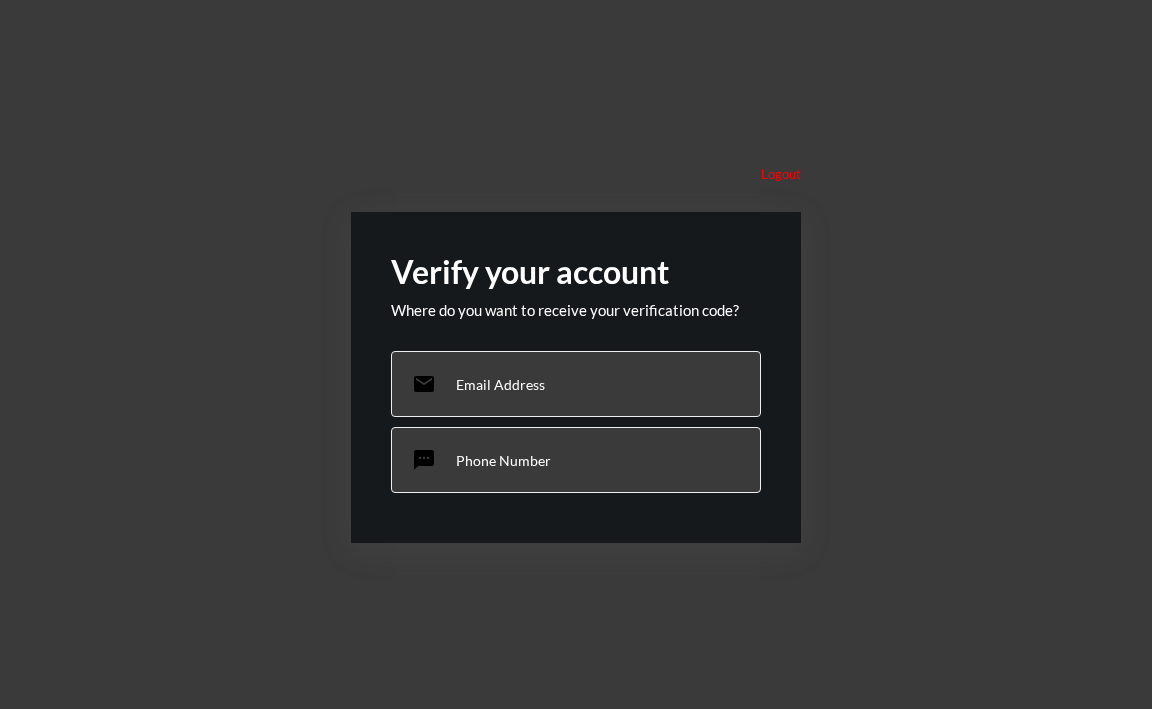 click on "email [EMAIL]" at bounding box center [576, 384] 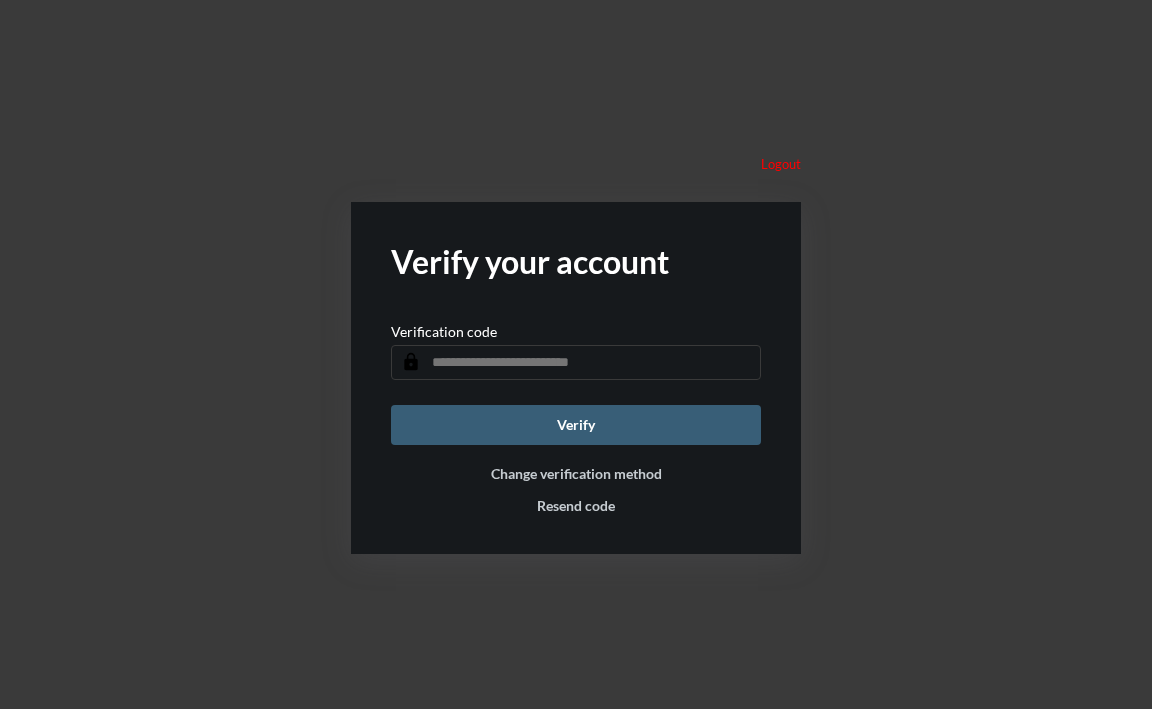 click at bounding box center [576, 362] 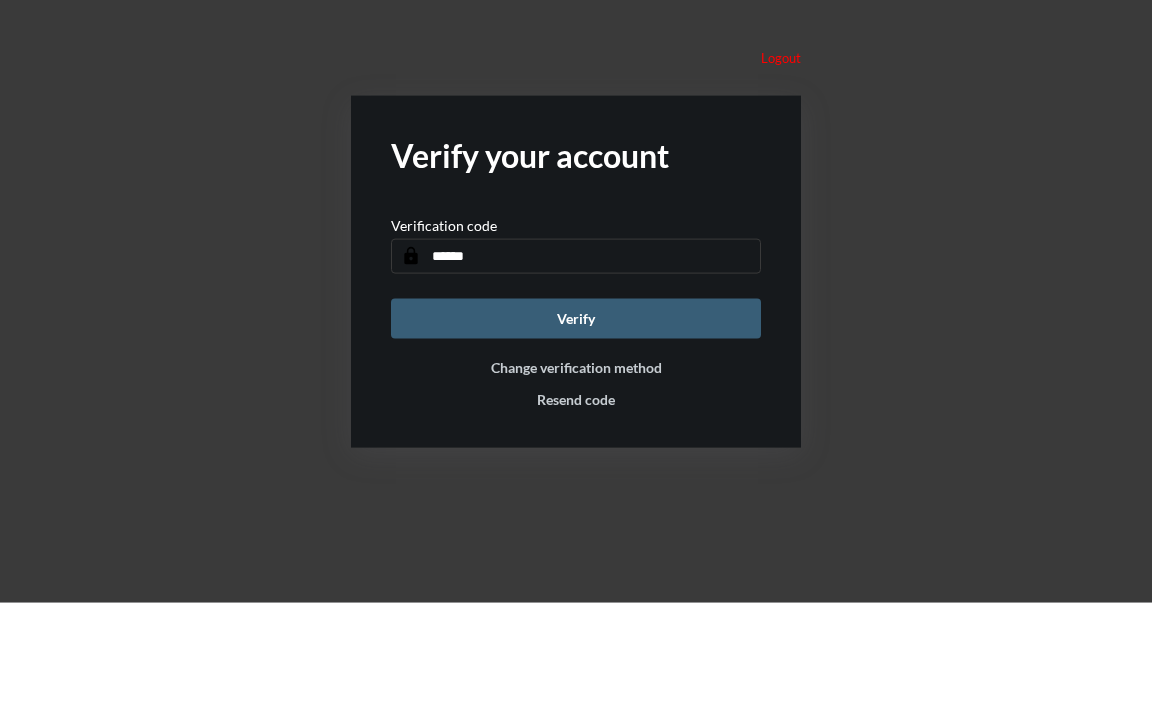 type on "******" 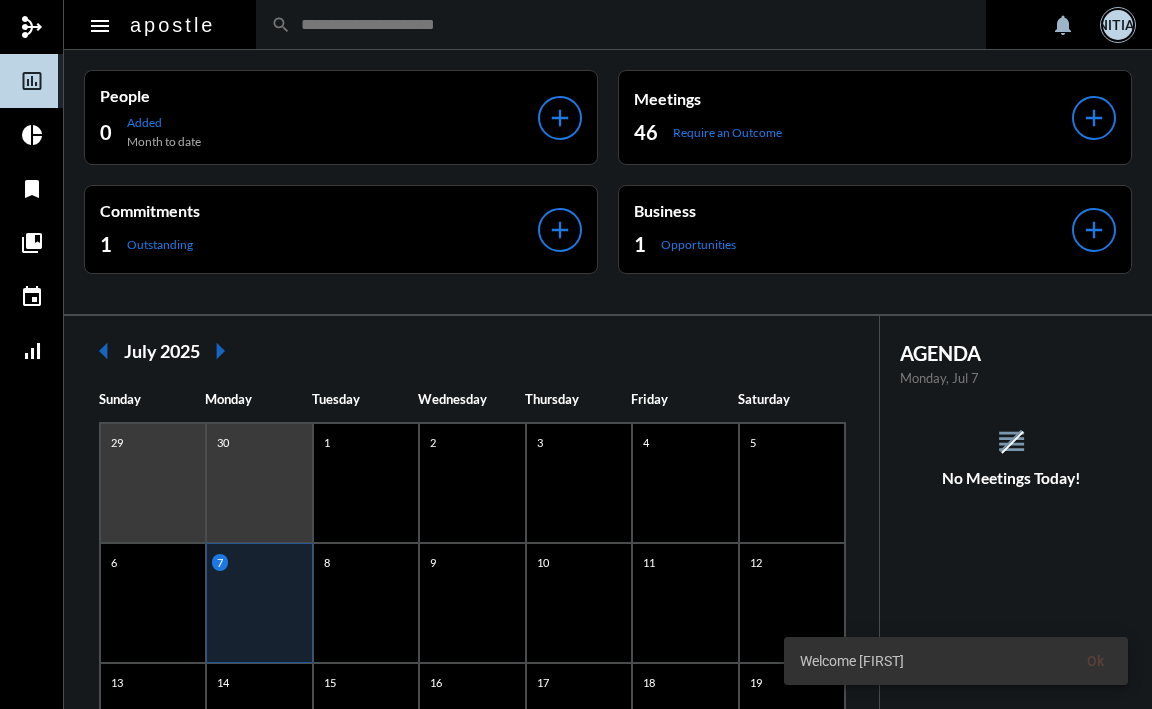 click at bounding box center (631, 24) 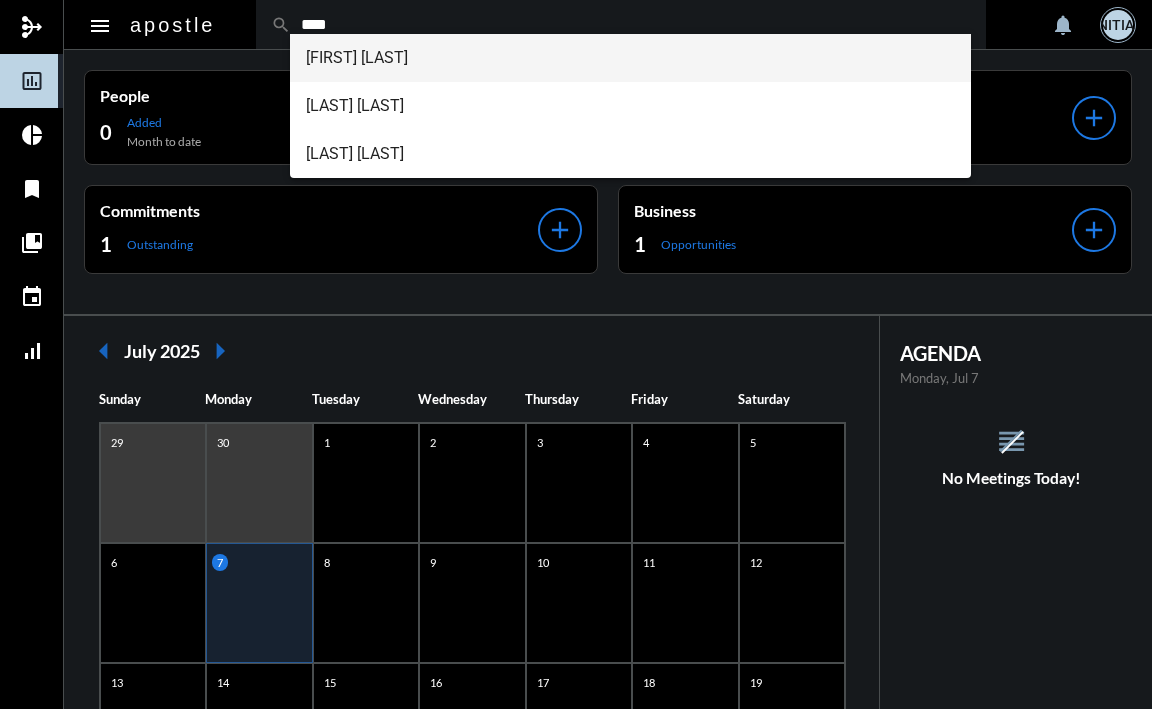 click on "[FIRST] [LAST]" at bounding box center (630, 58) 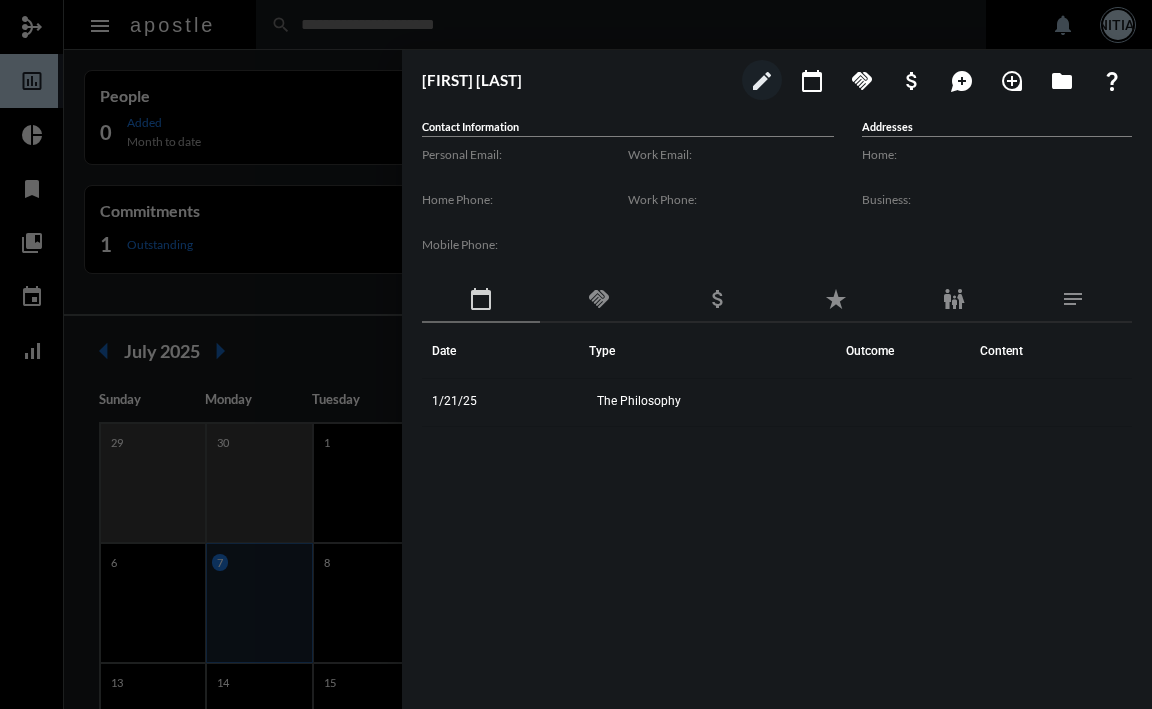 click at bounding box center [997, 172] 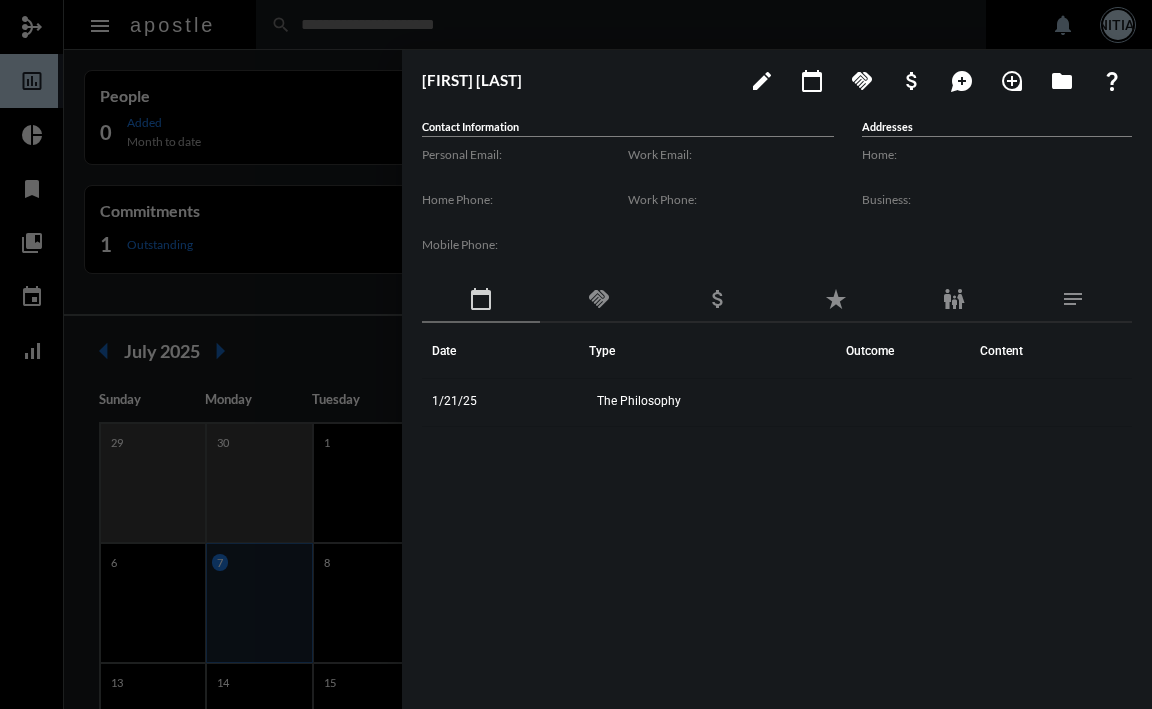 click on "question_mark" at bounding box center (1112, 81) 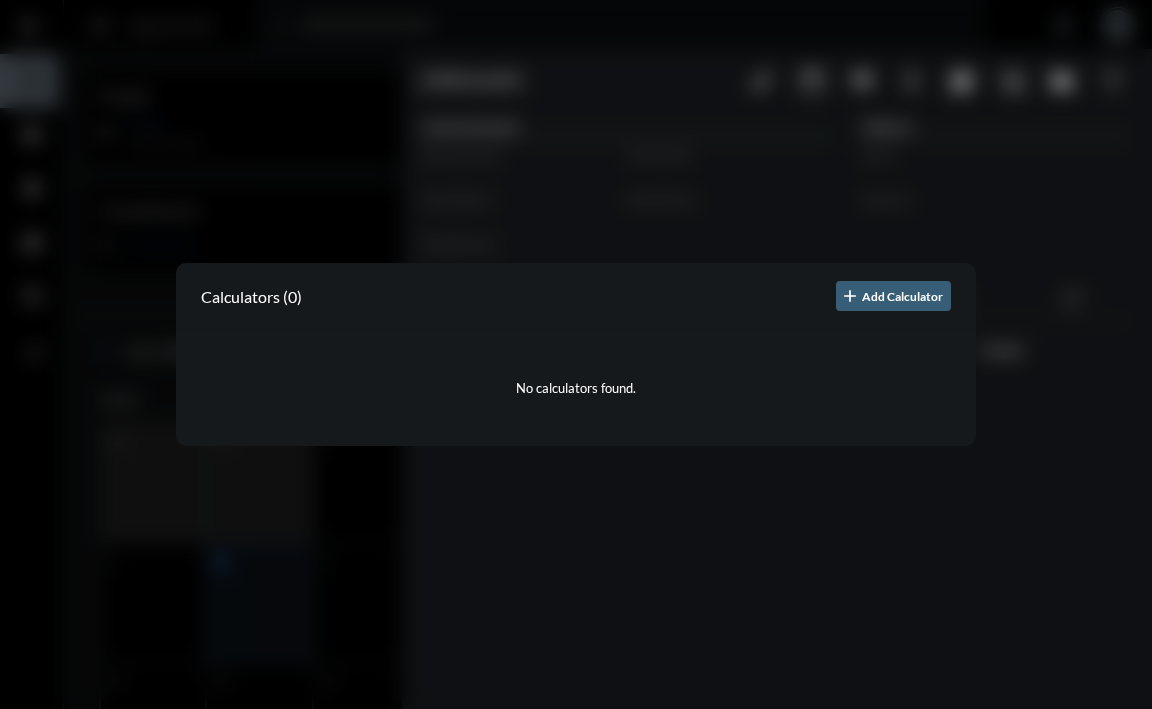 click at bounding box center (576, 354) 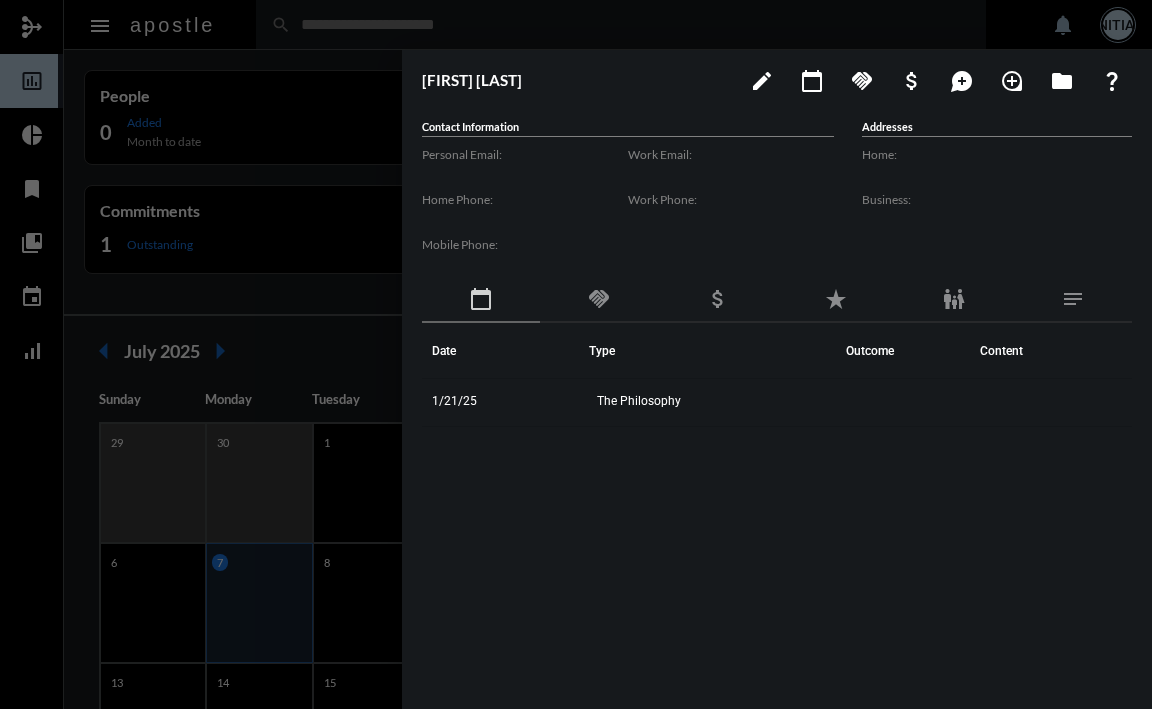 click at bounding box center [576, 354] 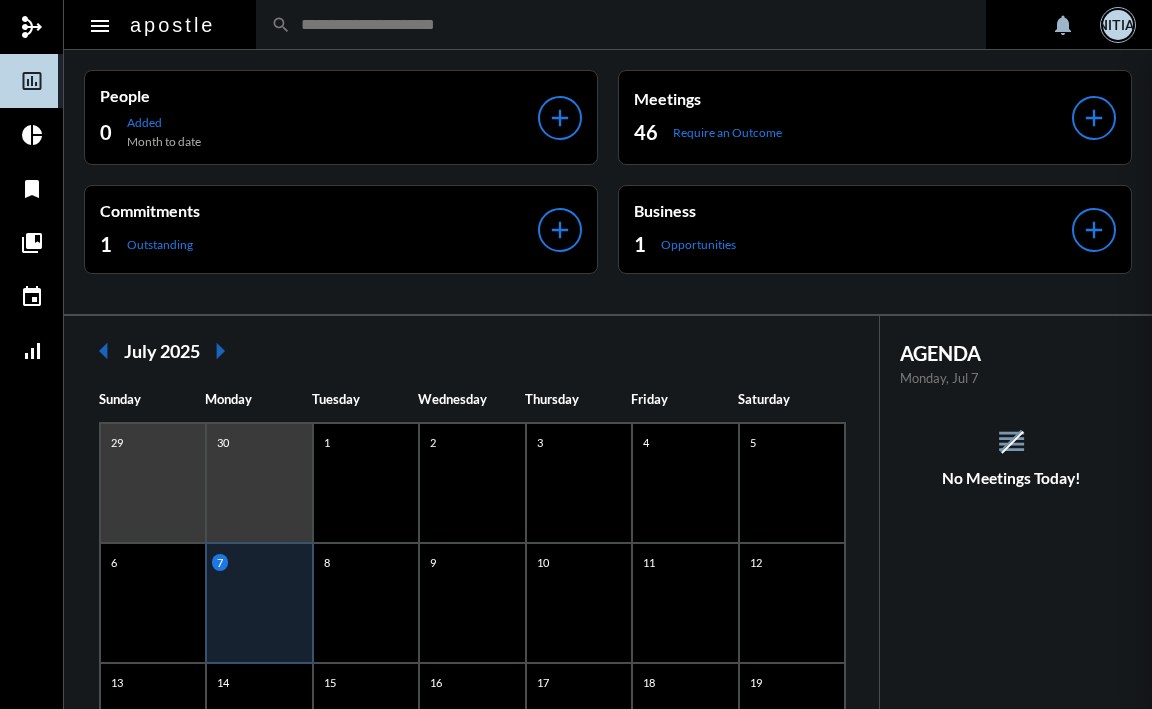 click at bounding box center (631, 24) 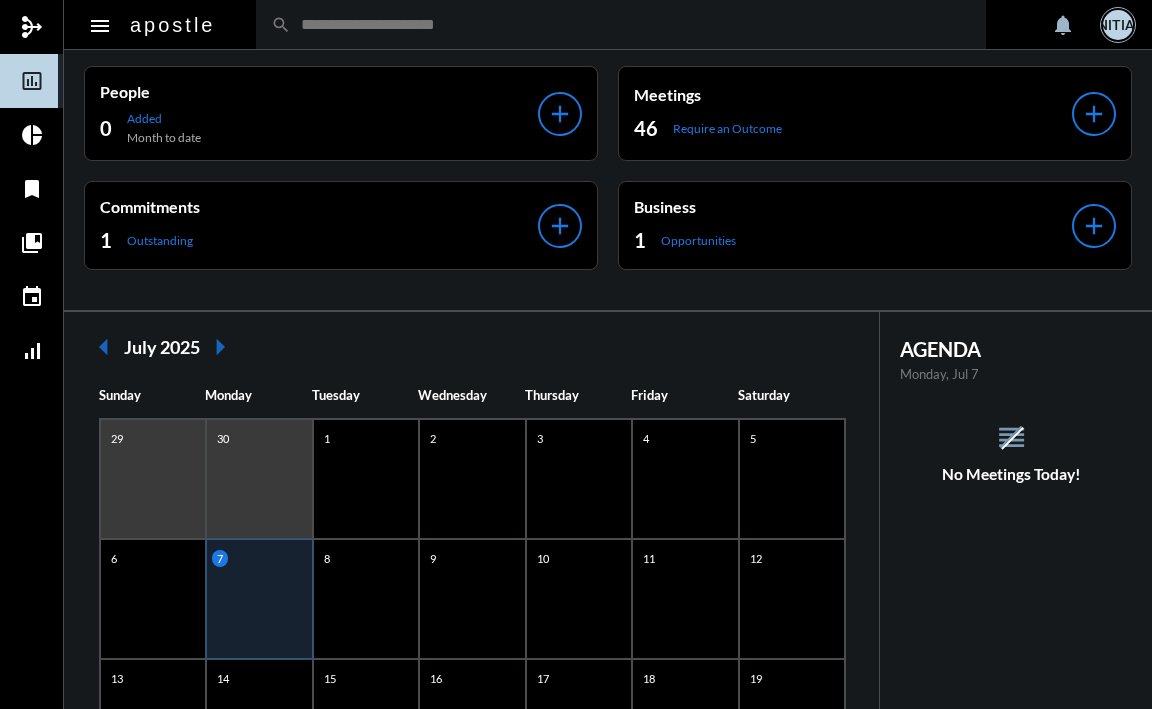 scroll, scrollTop: 5, scrollLeft: 0, axis: vertical 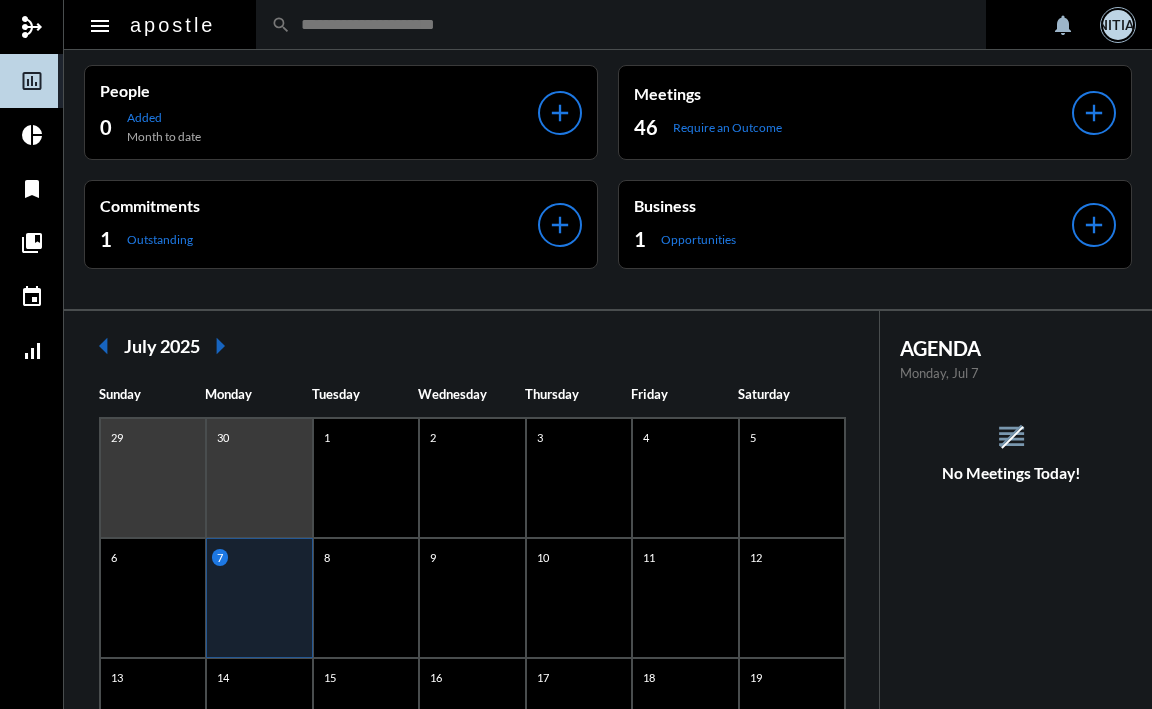 click on "search" at bounding box center [621, 24] 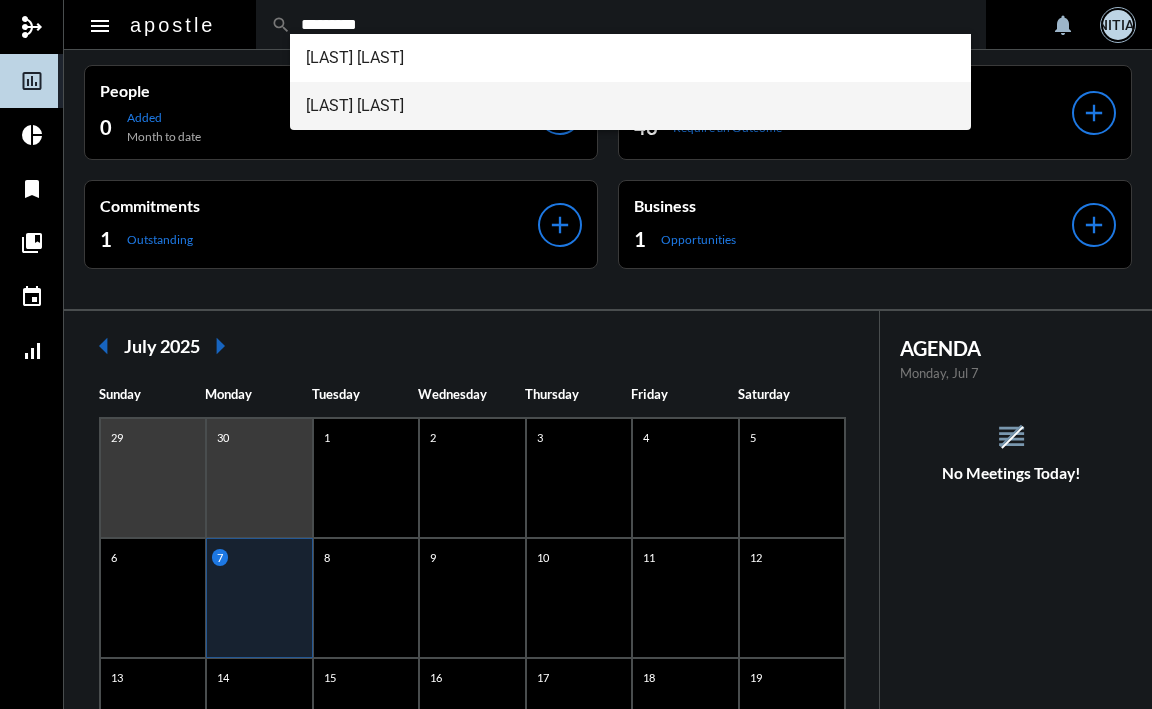 click on "[LAST] [LAST]" at bounding box center [630, 106] 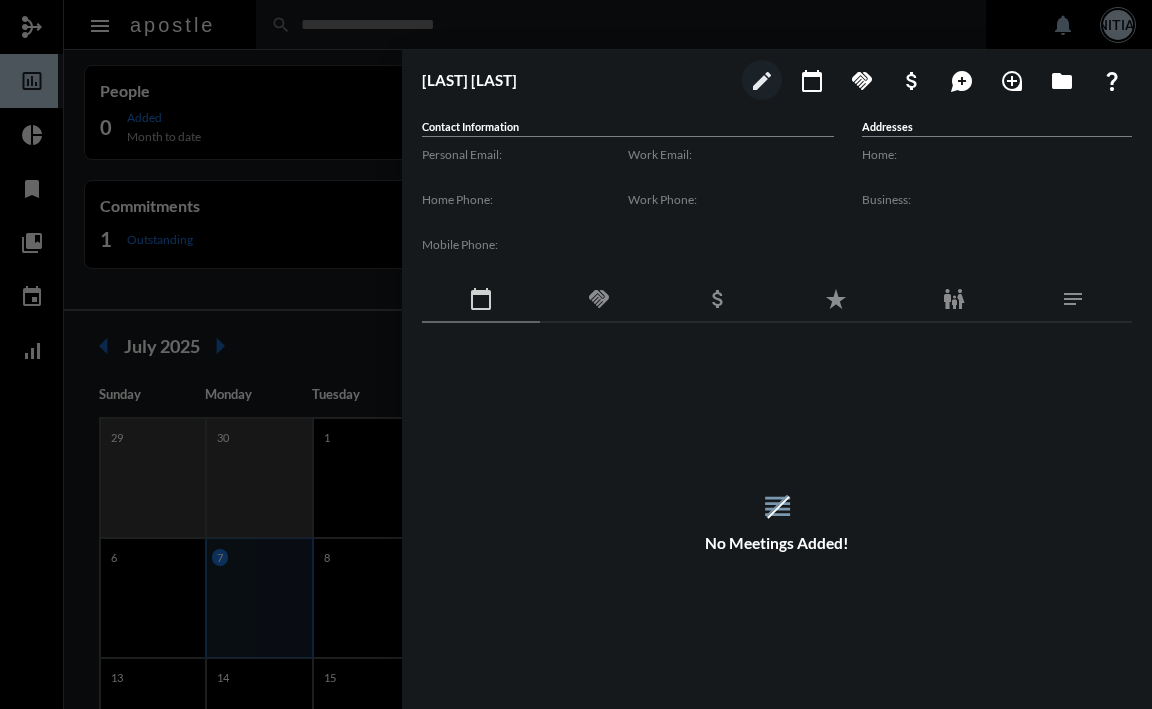 click on "question_mark" at bounding box center (1112, 81) 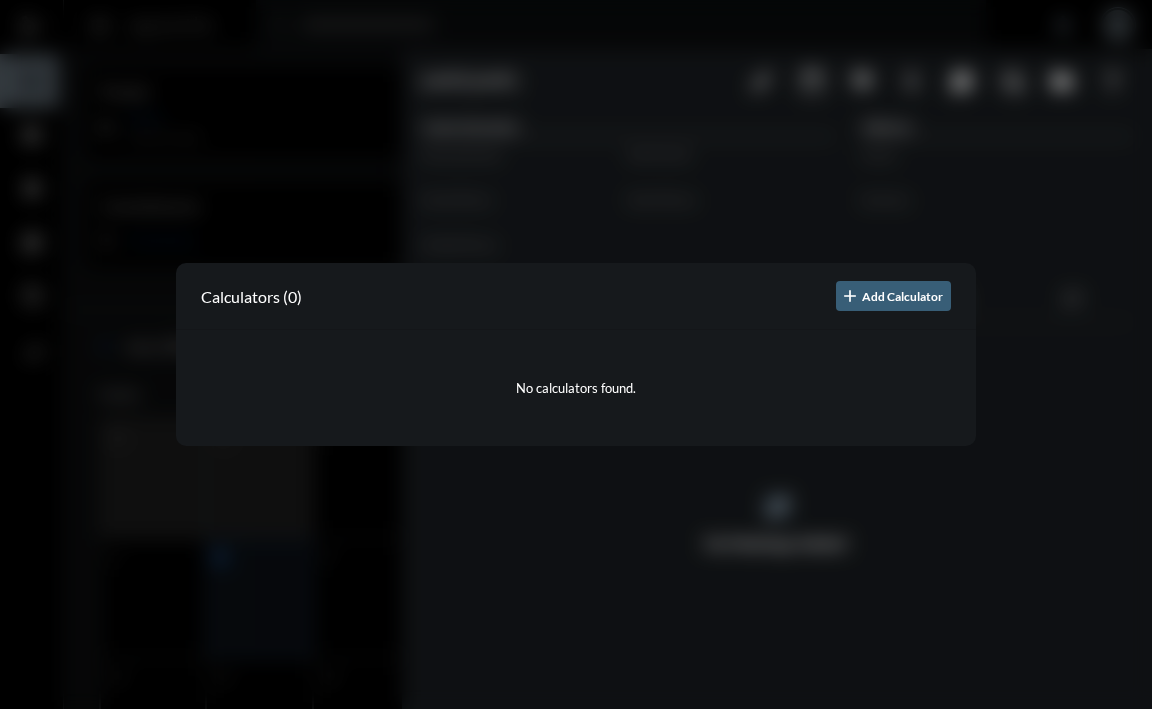 click at bounding box center [576, 354] 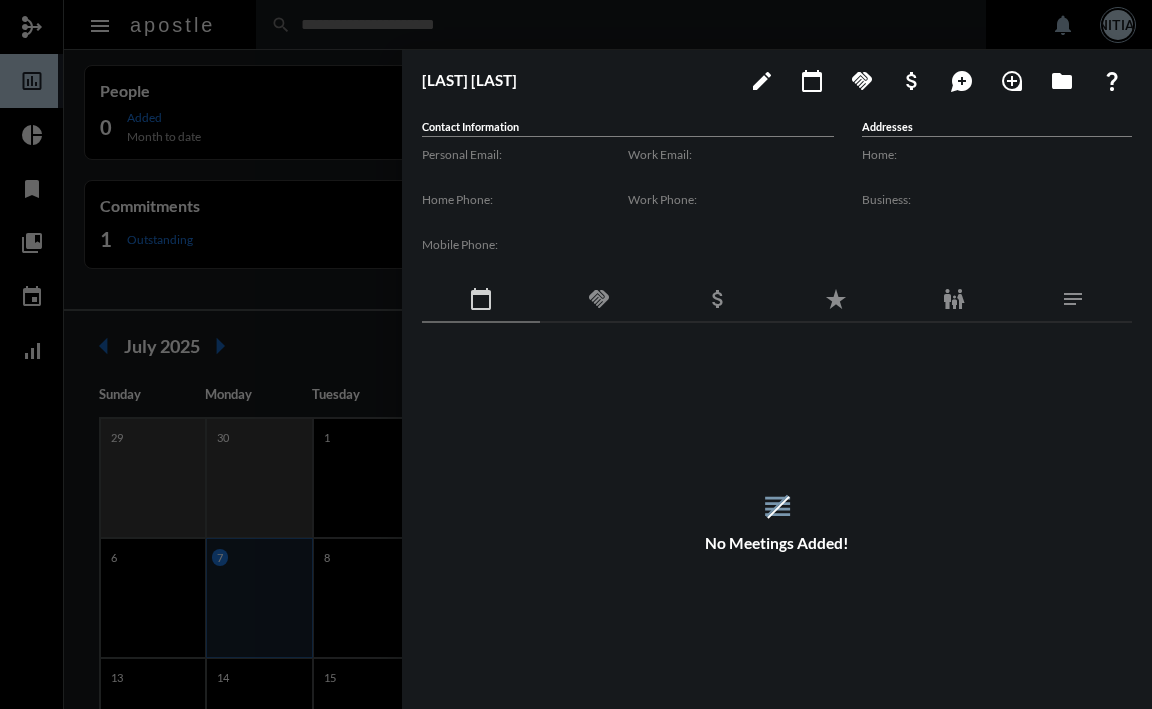 click at bounding box center [576, 354] 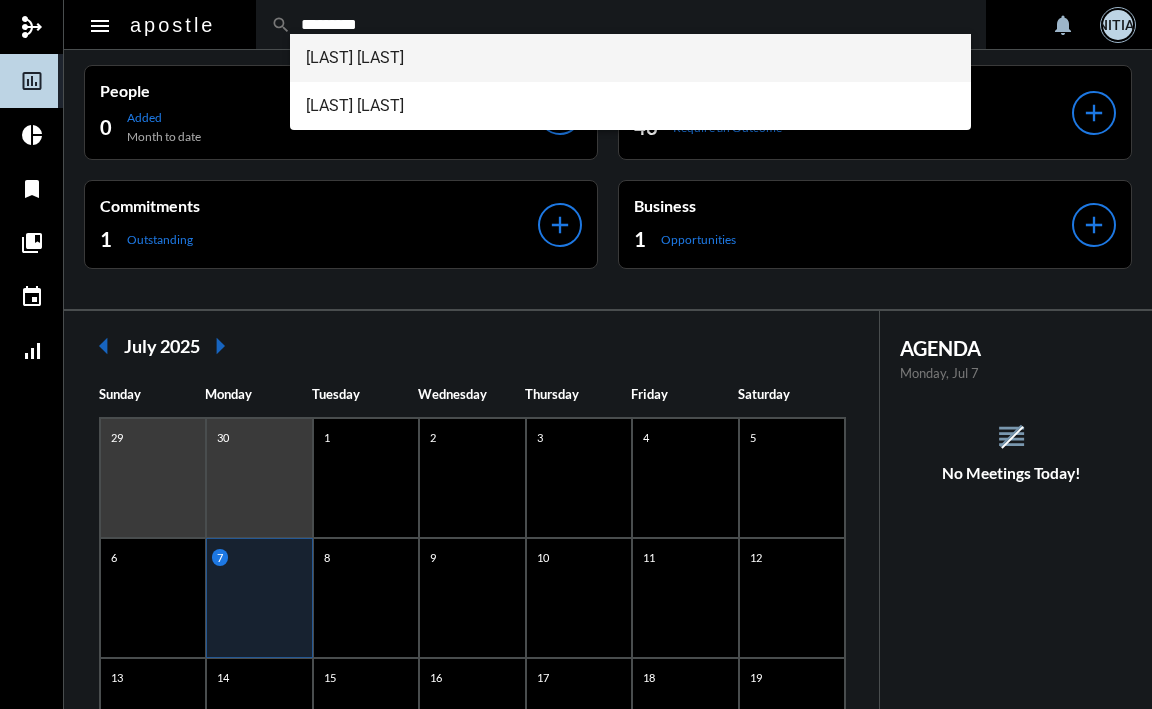 click on "[LAST] [LAST]" at bounding box center (630, 58) 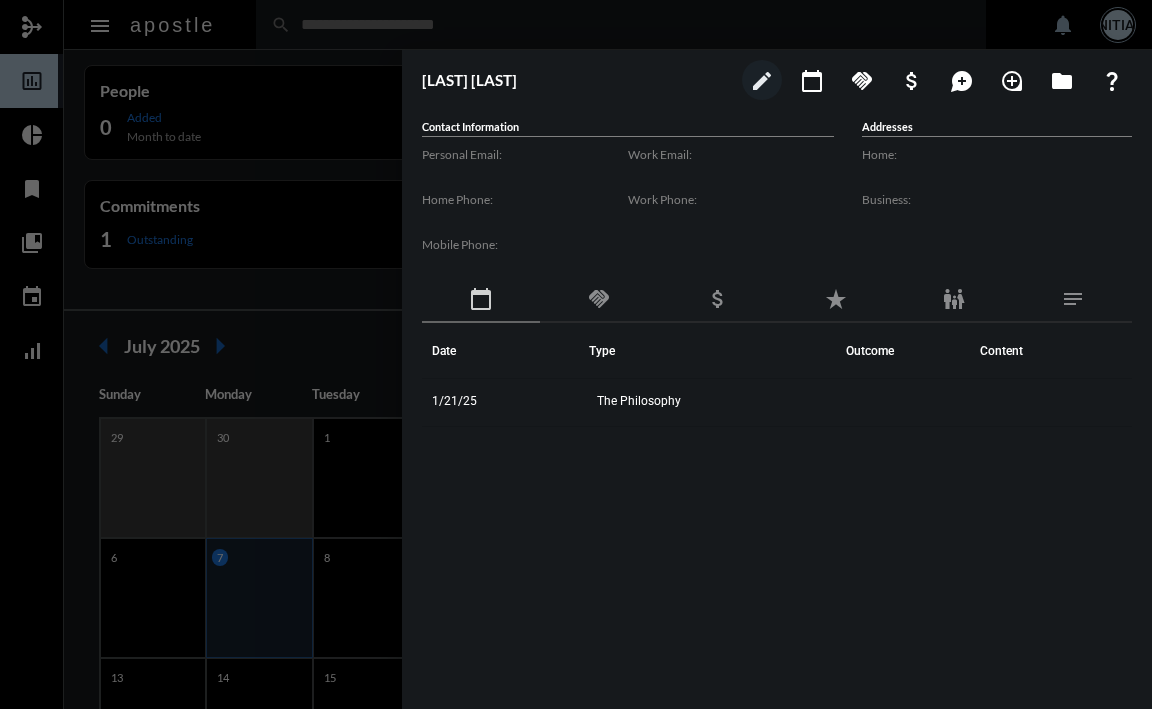 click on "question_mark" at bounding box center [1112, 81] 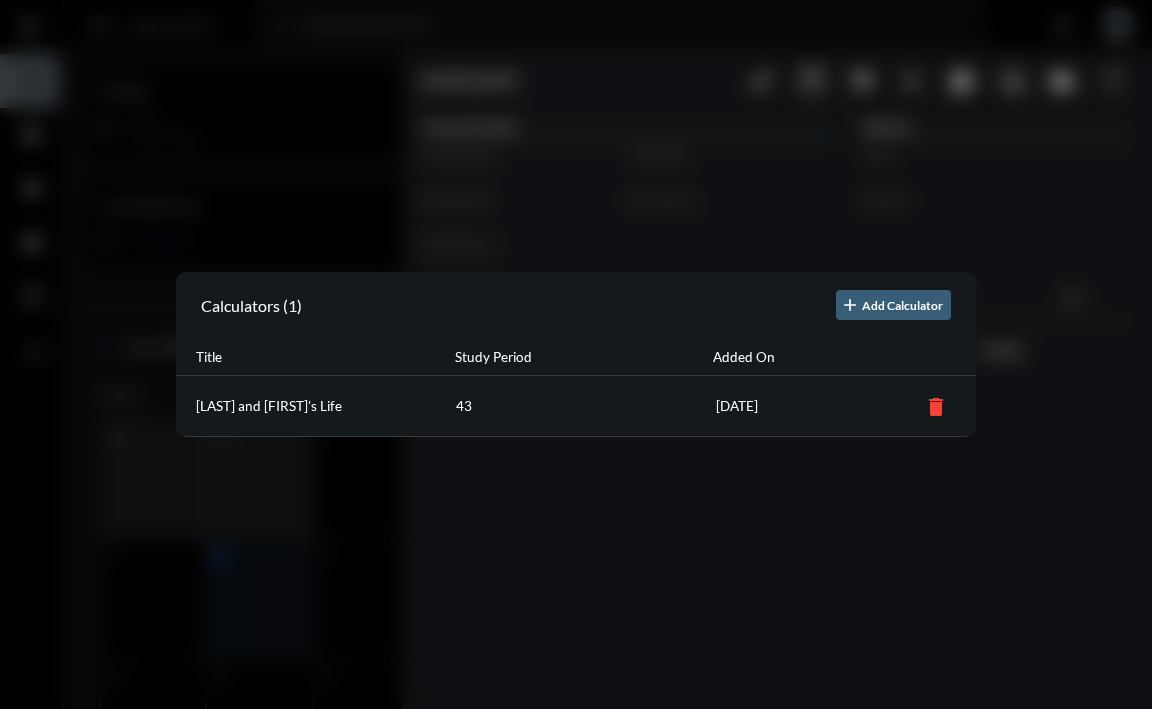 click on "43" at bounding box center (586, 406) 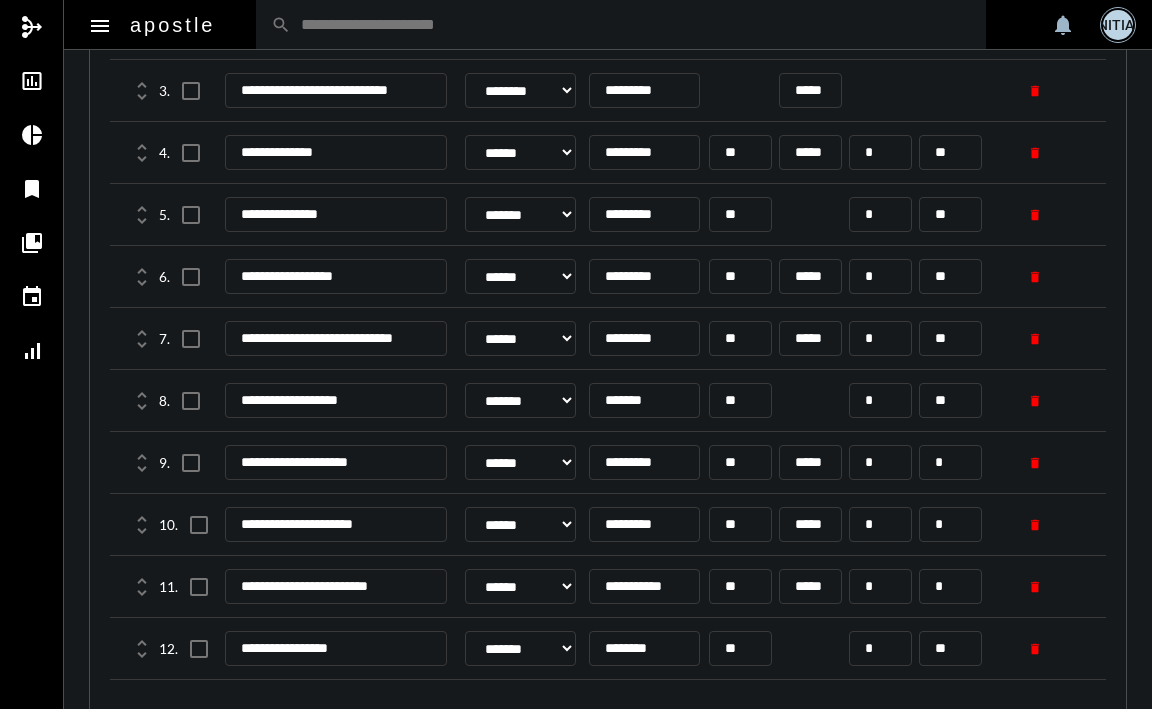 scroll, scrollTop: 468, scrollLeft: 0, axis: vertical 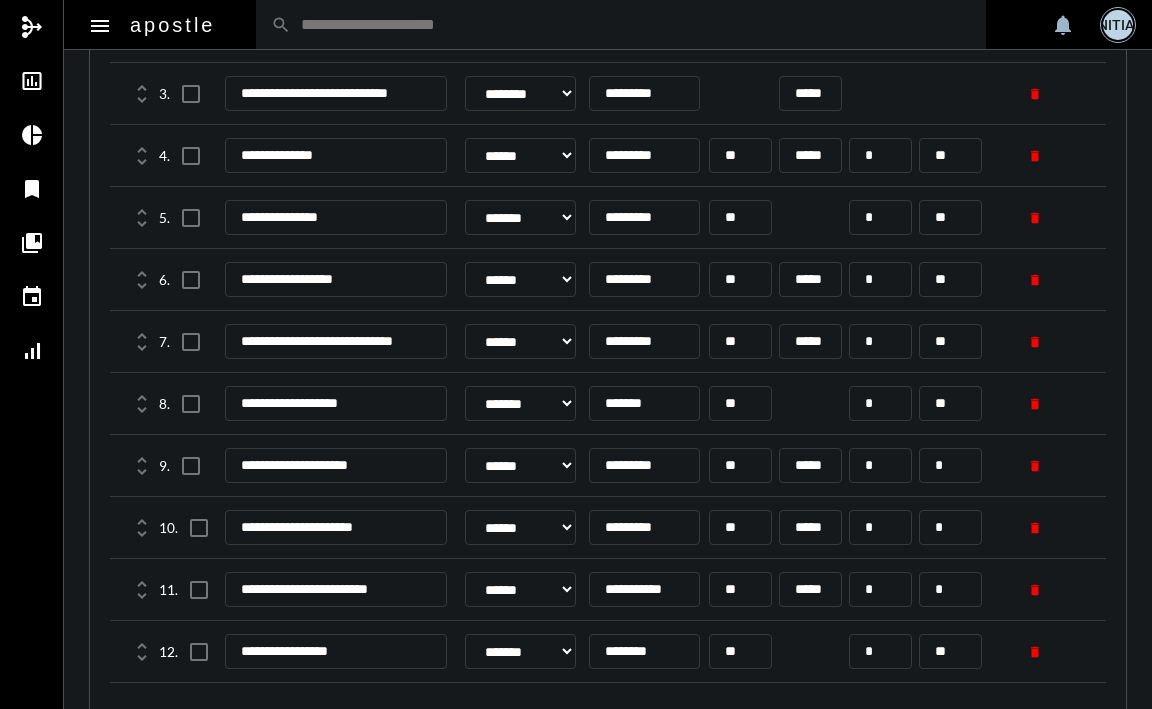 click on "event Events" at bounding box center [31, 297] 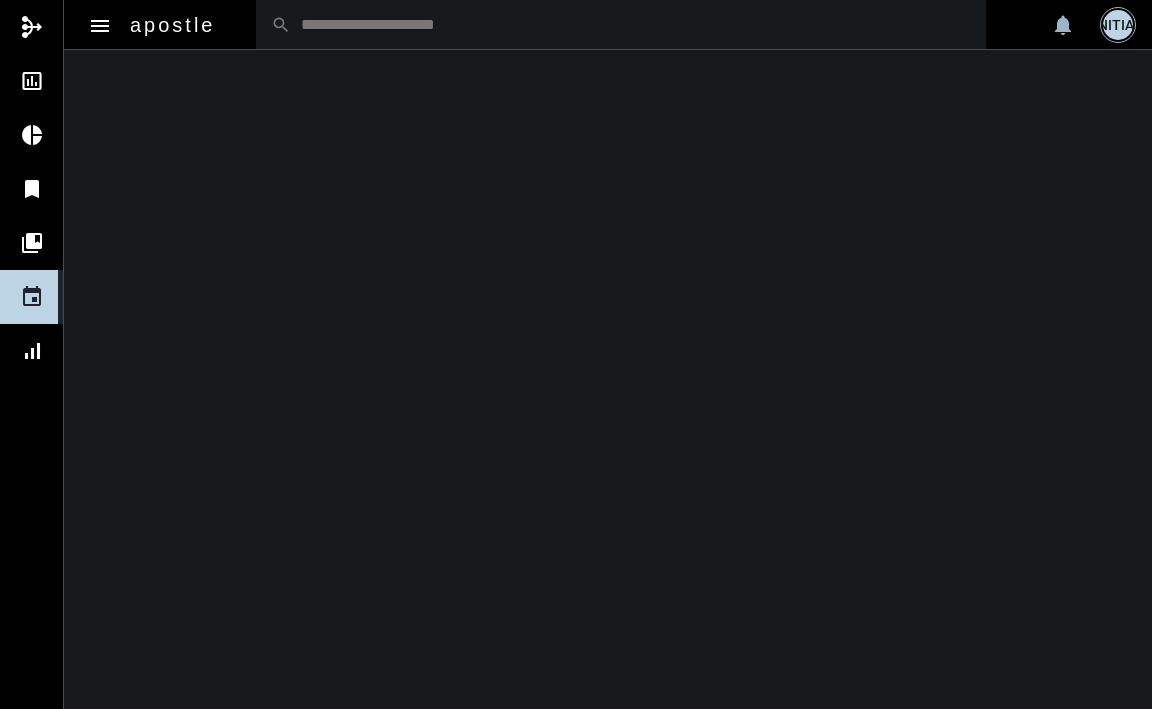 click at bounding box center [631, 24] 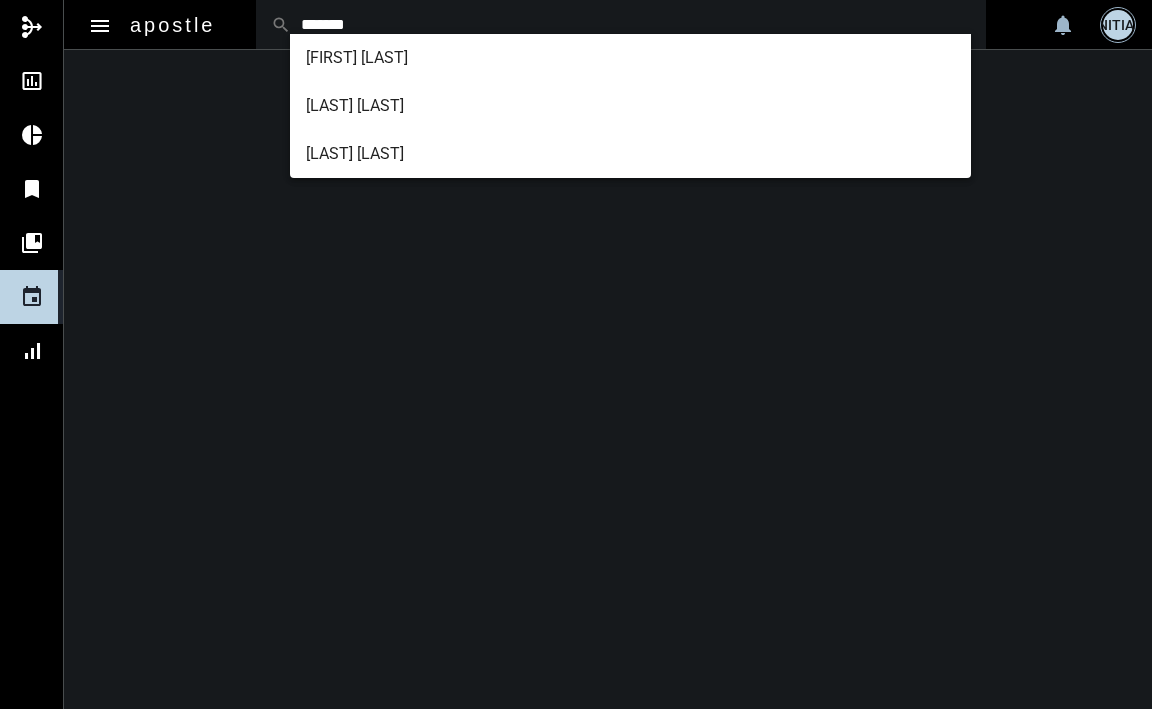 type on "*******" 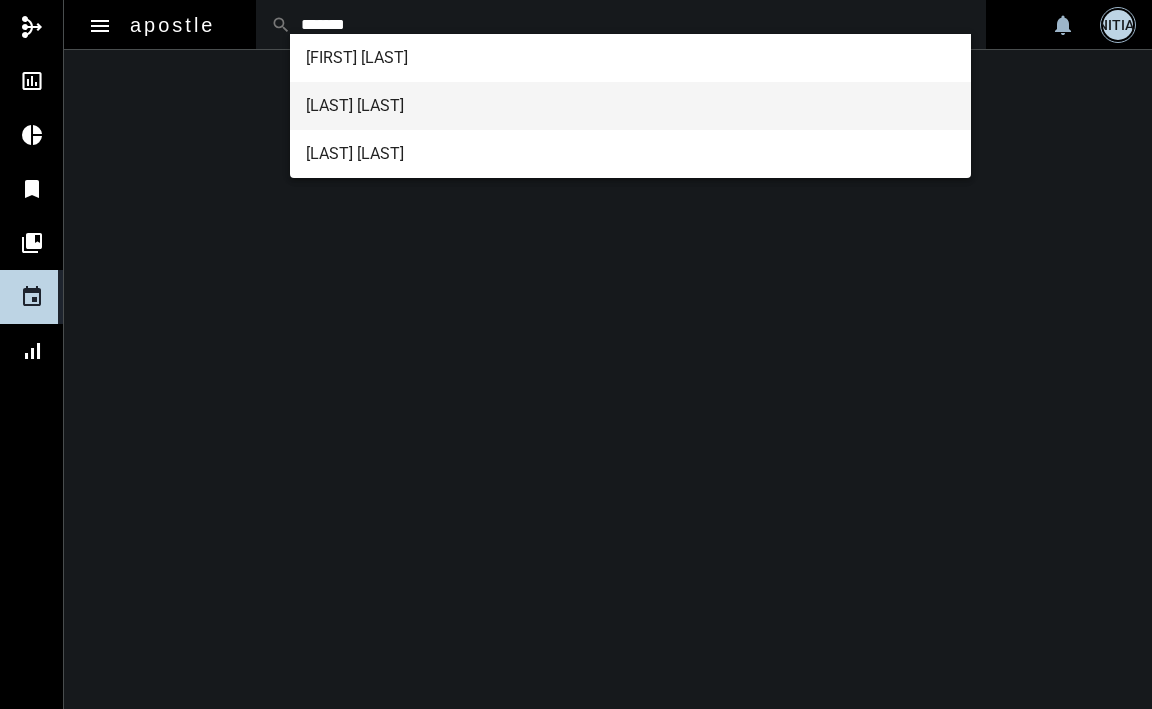 click on "[LAST] [LAST]" at bounding box center [630, 106] 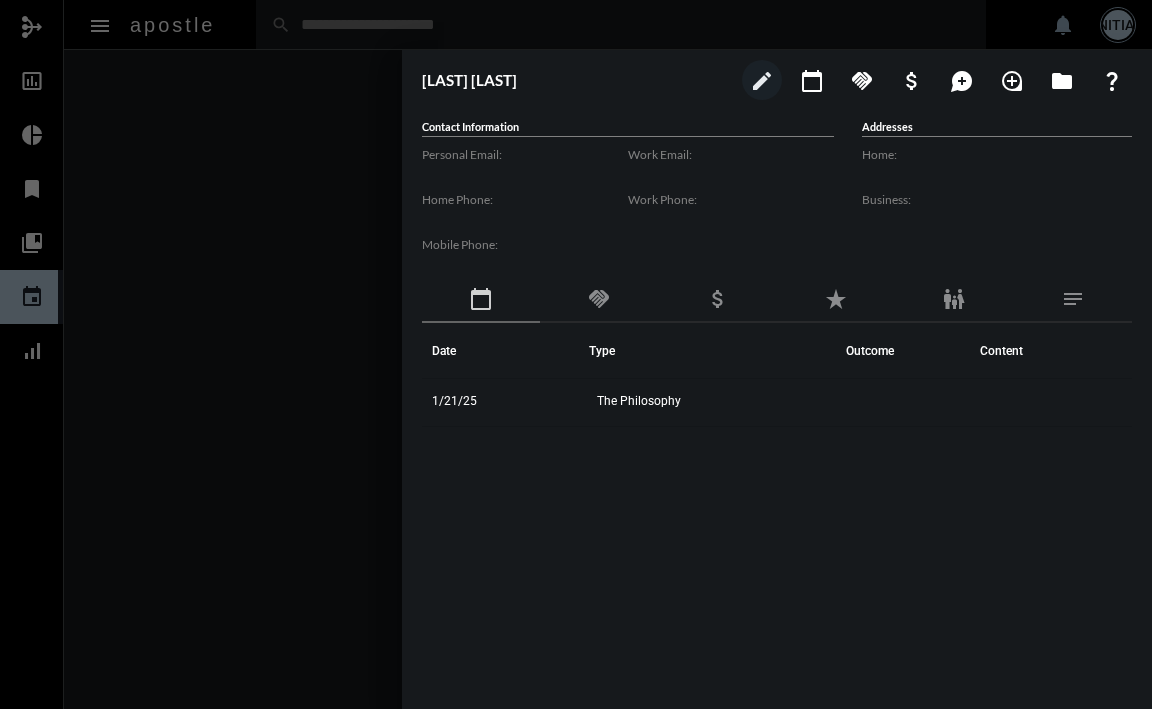click on "edit calendar_today handshake attach_money maps_ugc loupe folder question_mark" at bounding box center [932, 80] 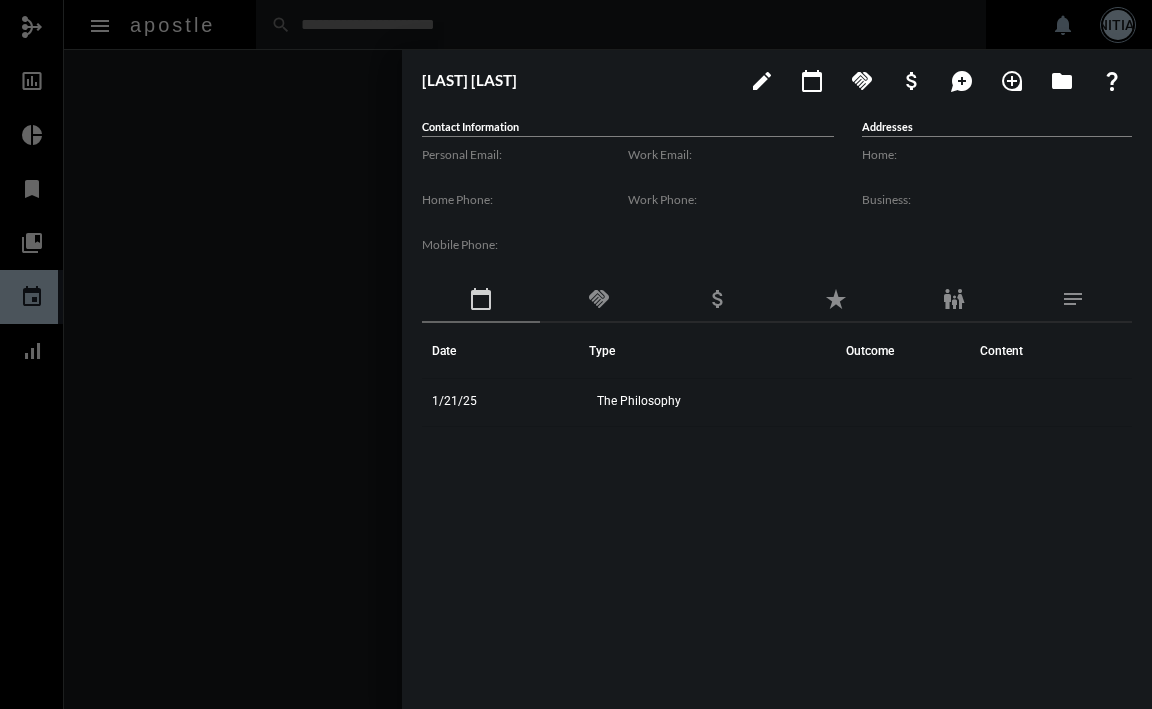 click on "question_mark" at bounding box center (1112, 81) 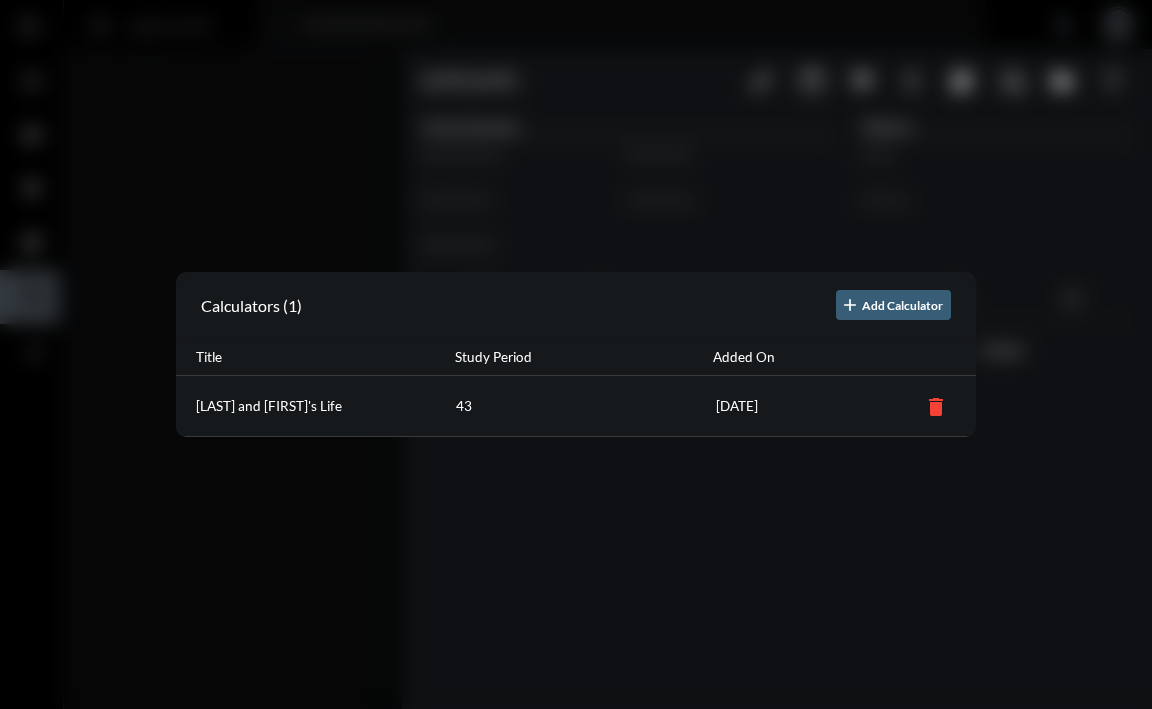 click on "43" at bounding box center [586, 406] 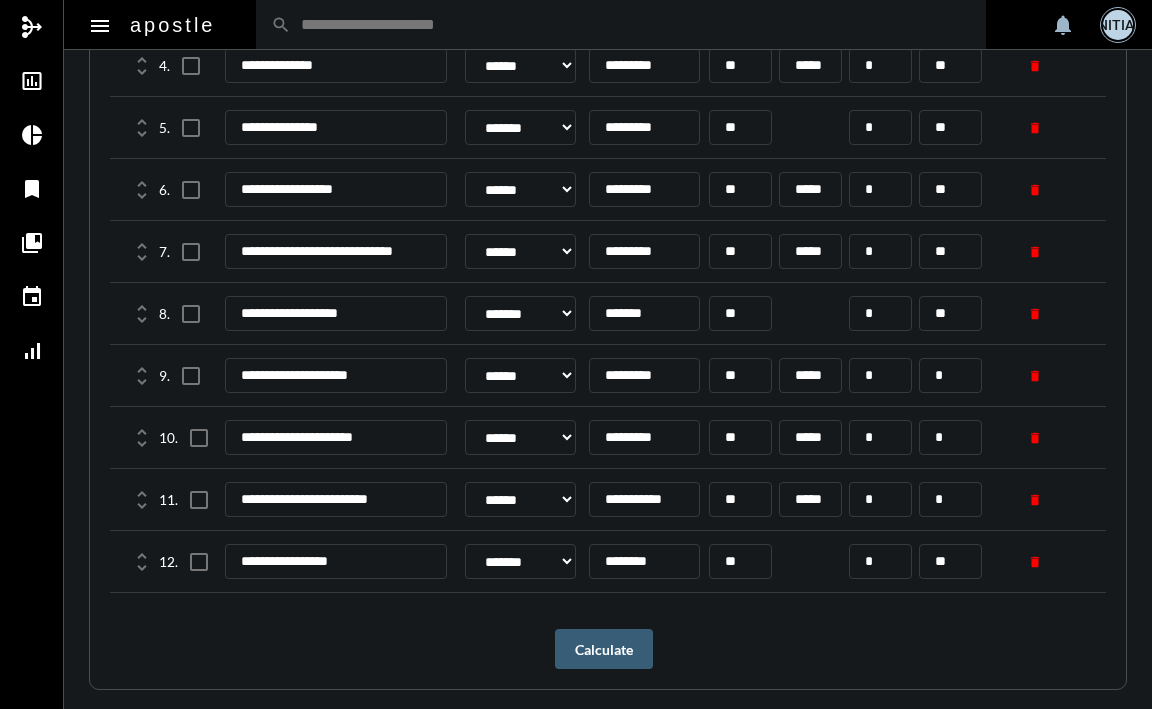scroll, scrollTop: 561, scrollLeft: 0, axis: vertical 